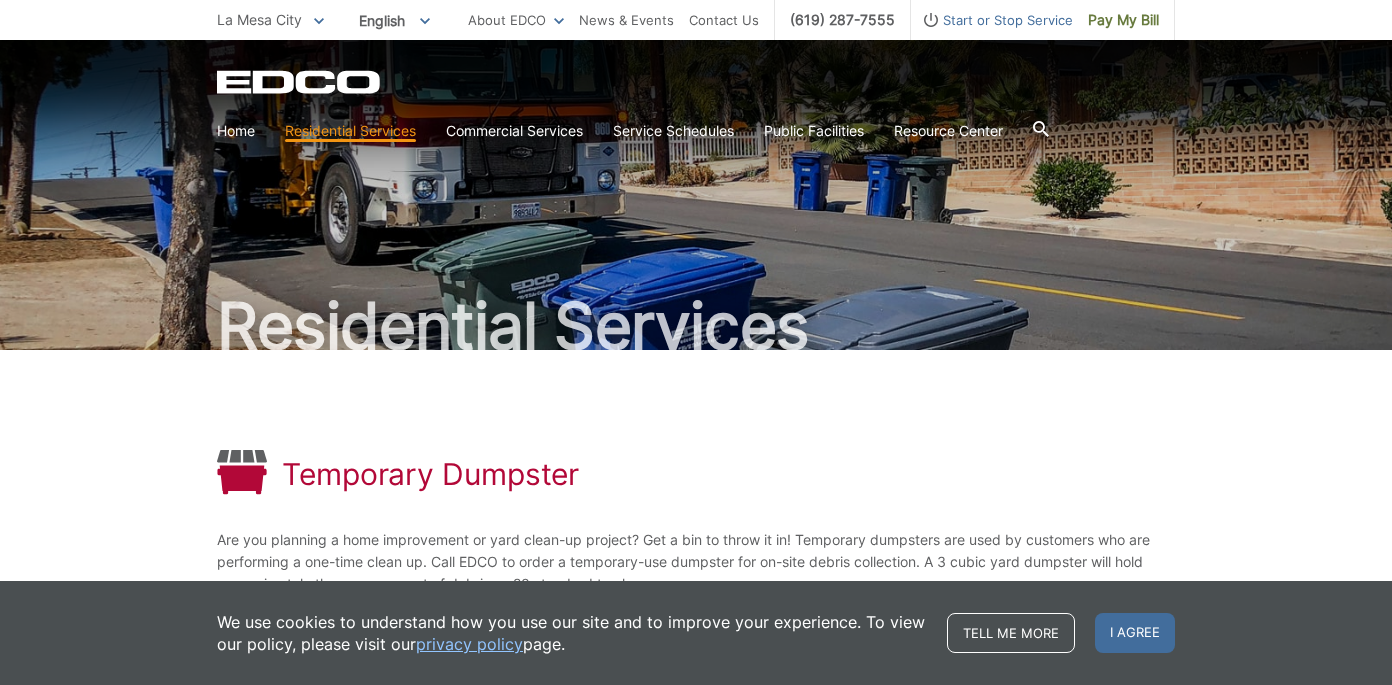 scroll, scrollTop: 0, scrollLeft: 0, axis: both 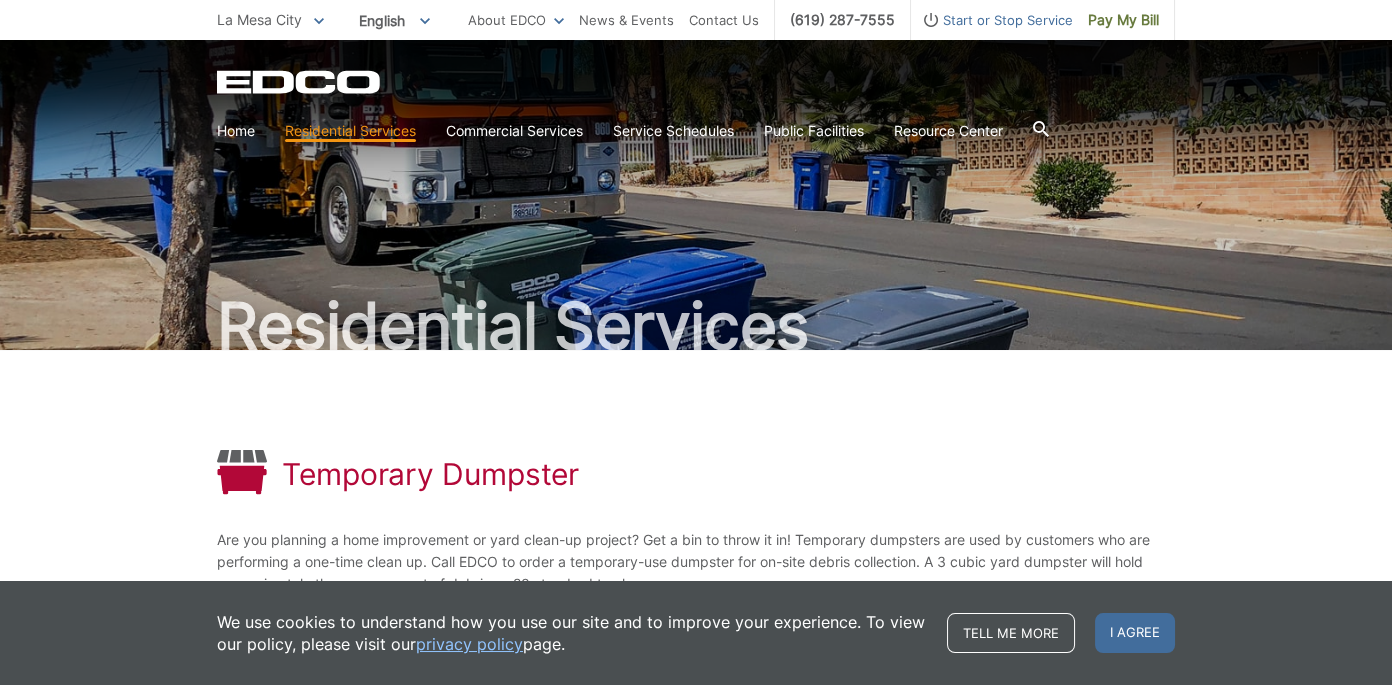 click on "Temporary Dumpster" at bounding box center [696, 474] 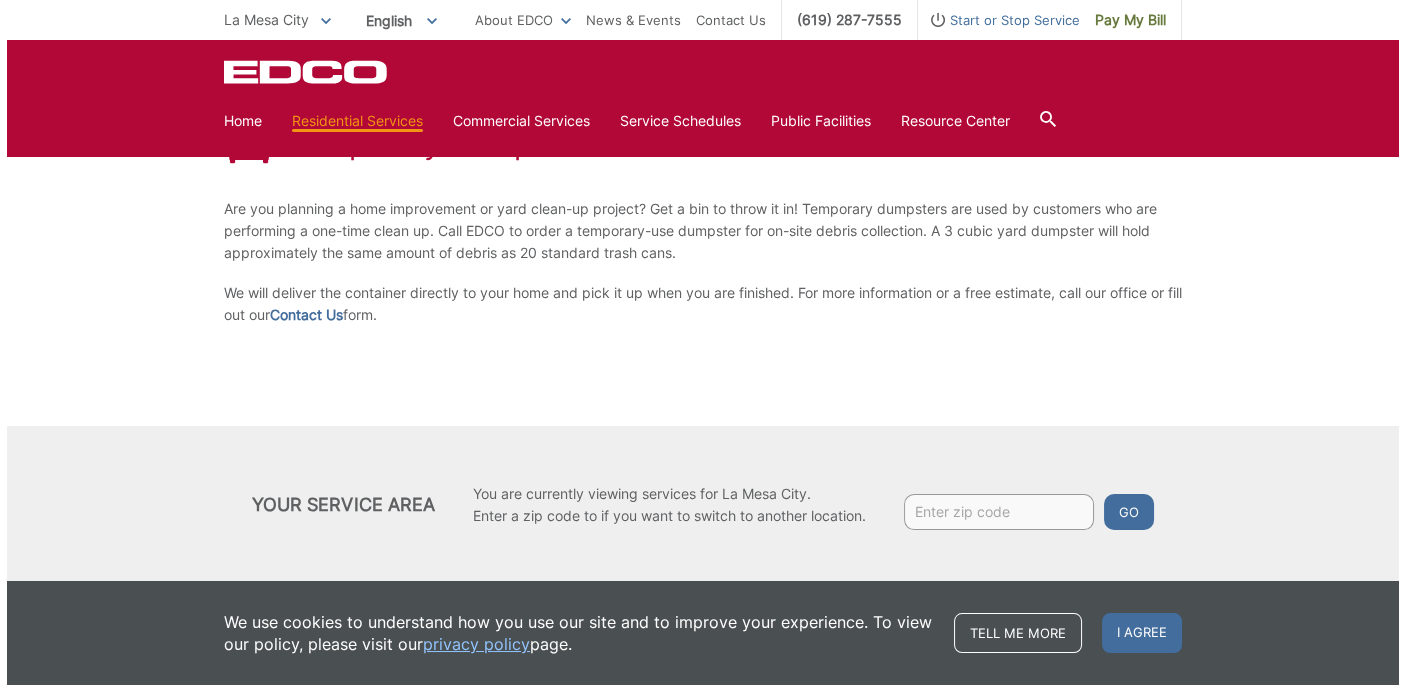 scroll, scrollTop: 332, scrollLeft: 0, axis: vertical 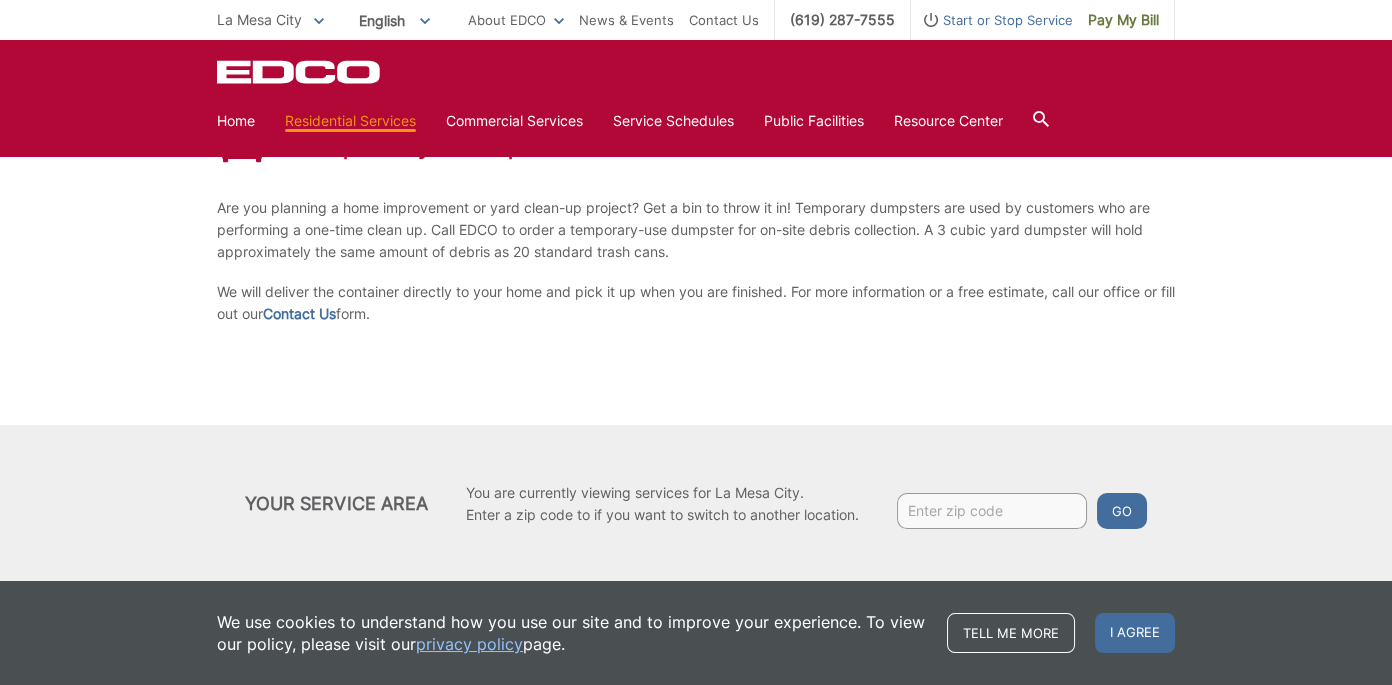 click at bounding box center [992, 511] 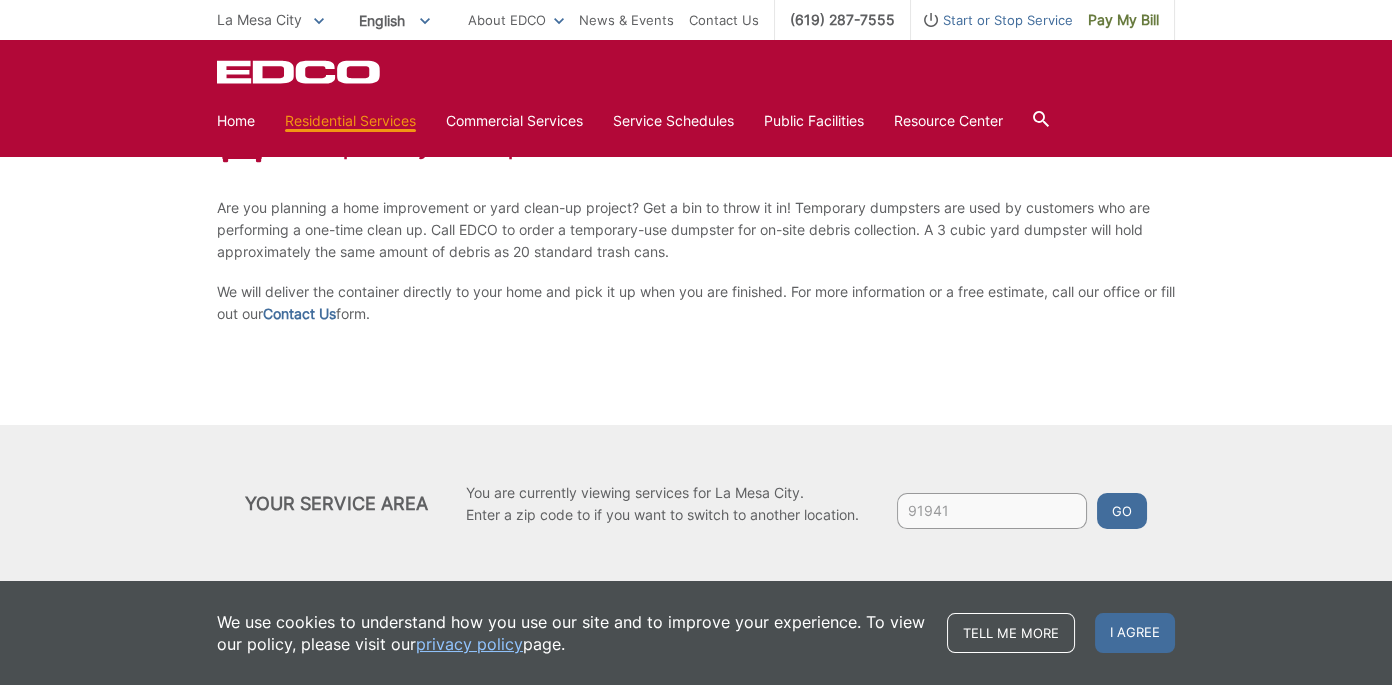 type on "91941" 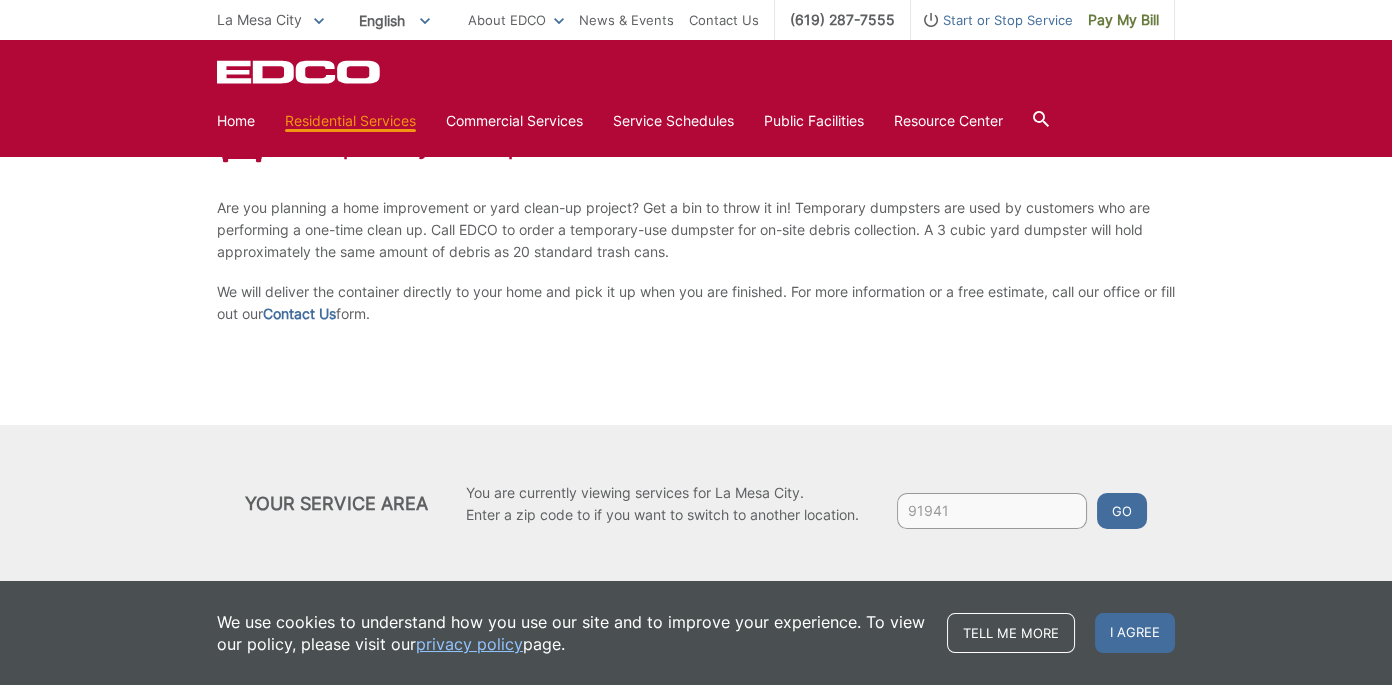 click on "Go" at bounding box center [1122, 511] 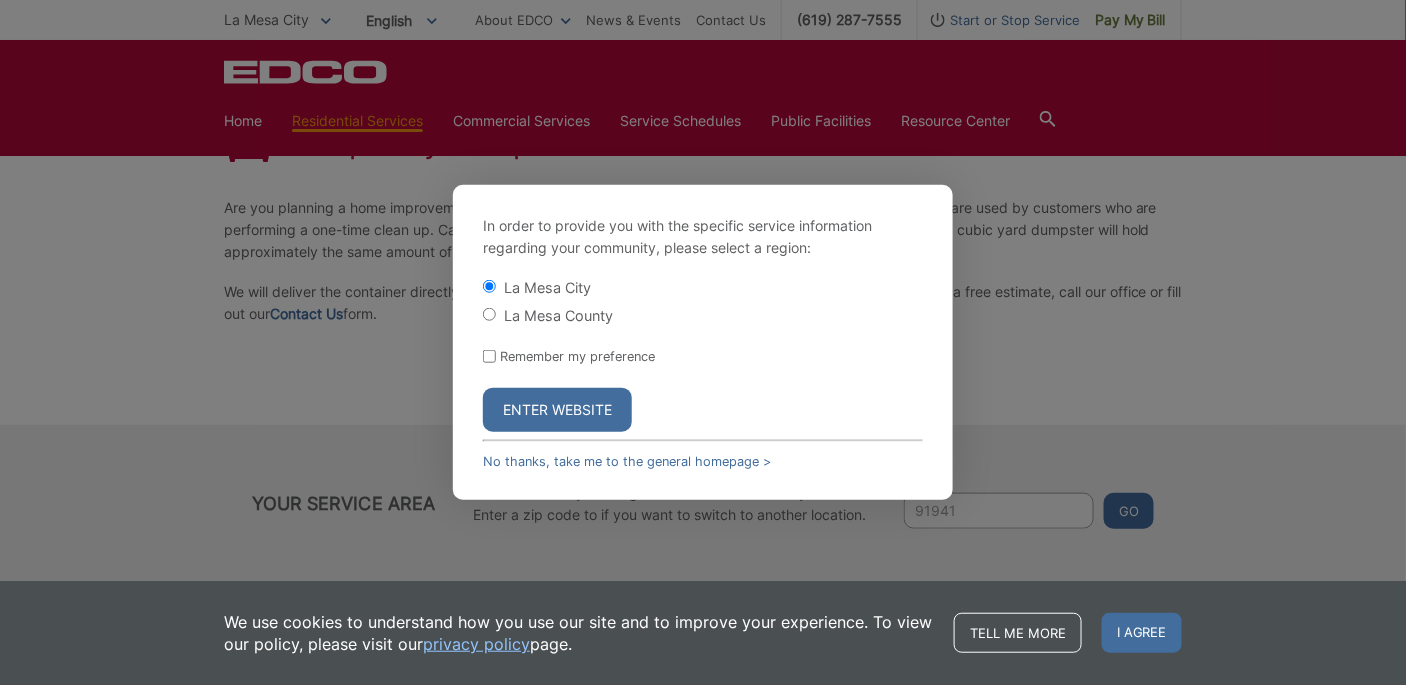 click on "Remember my preference" at bounding box center [489, 356] 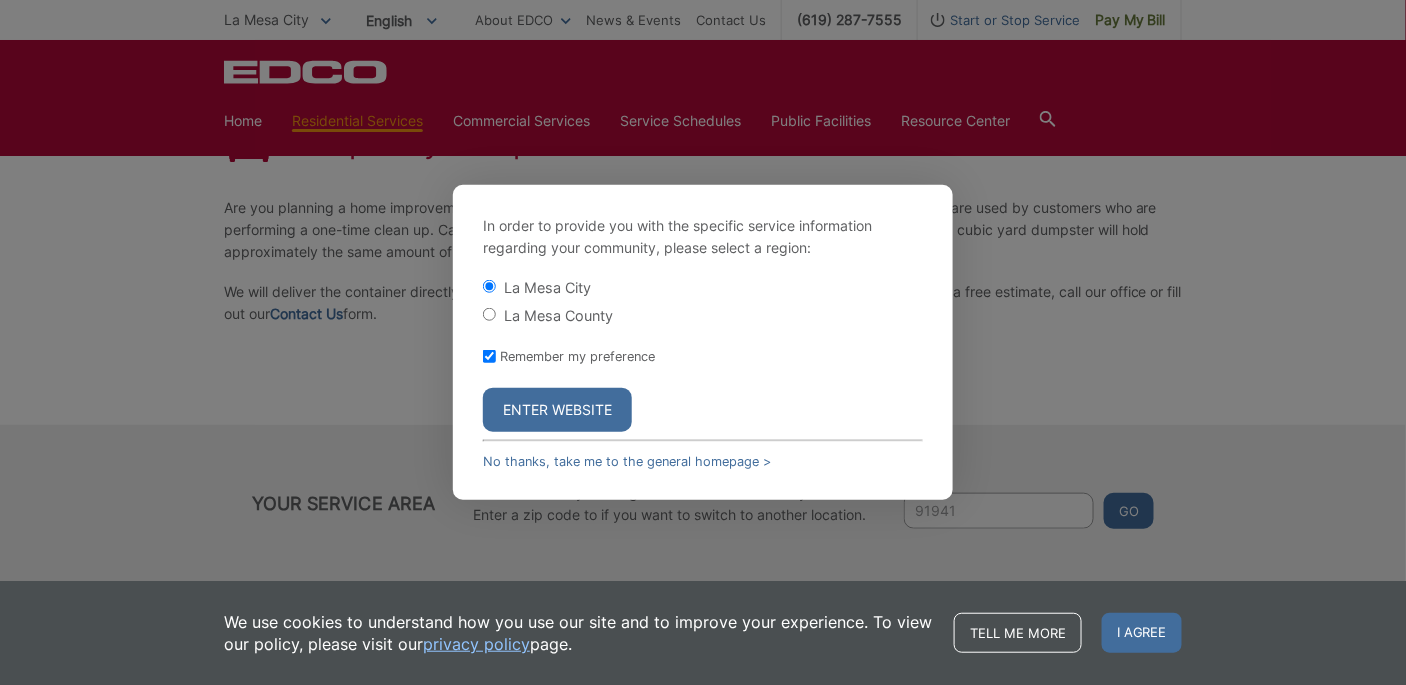 click on "La Mesa County" at bounding box center (489, 314) 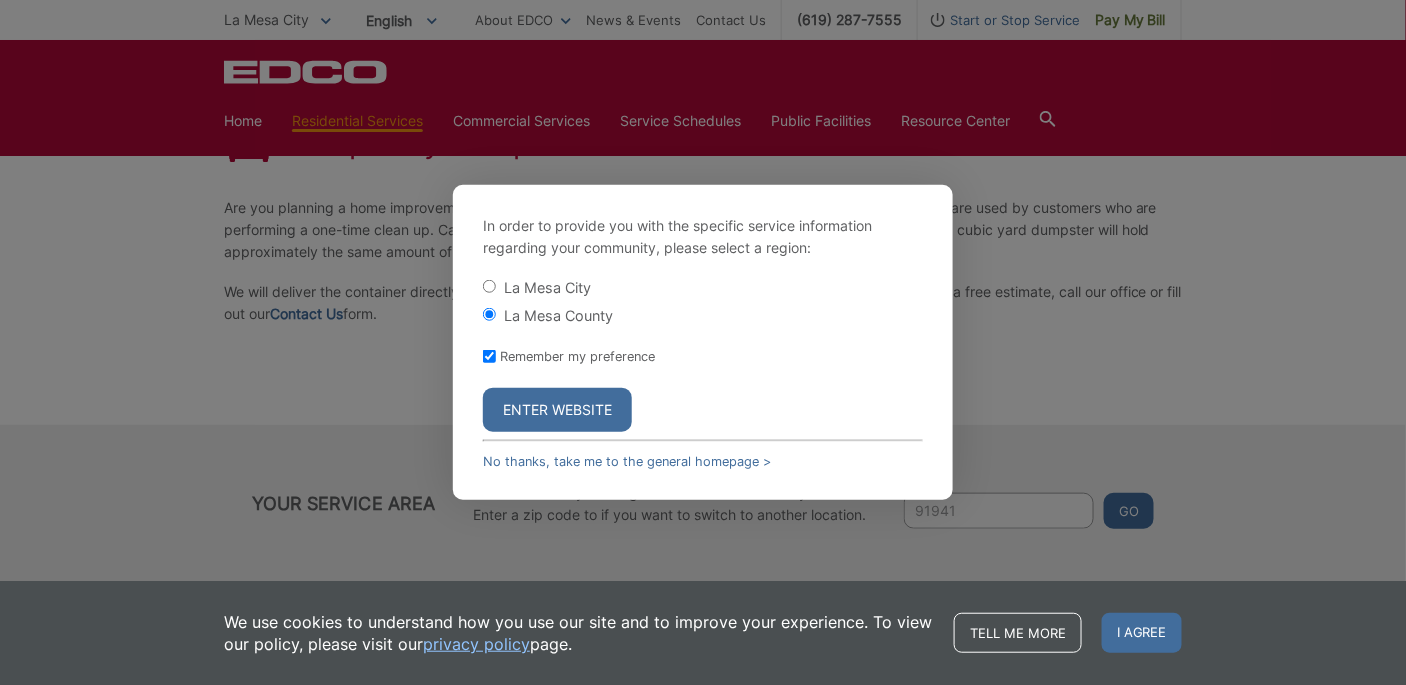 click on "Enter Website" at bounding box center [557, 410] 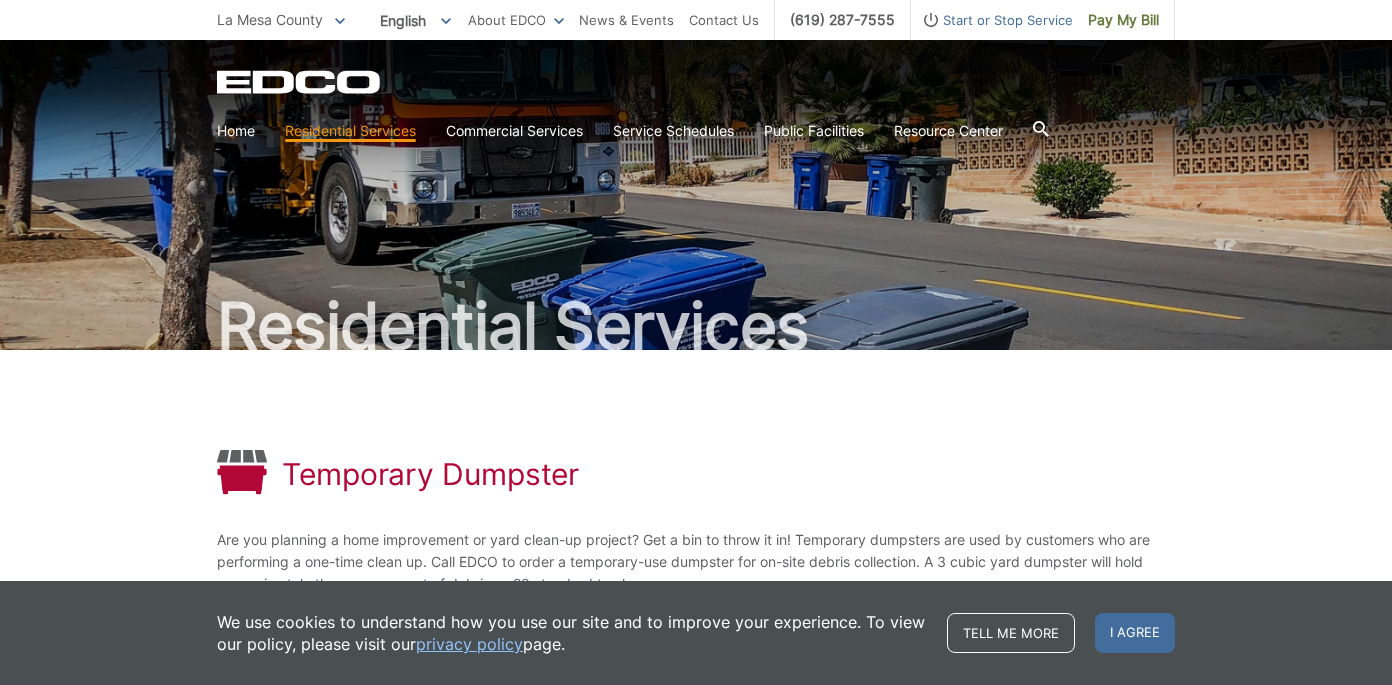 scroll, scrollTop: 0, scrollLeft: 0, axis: both 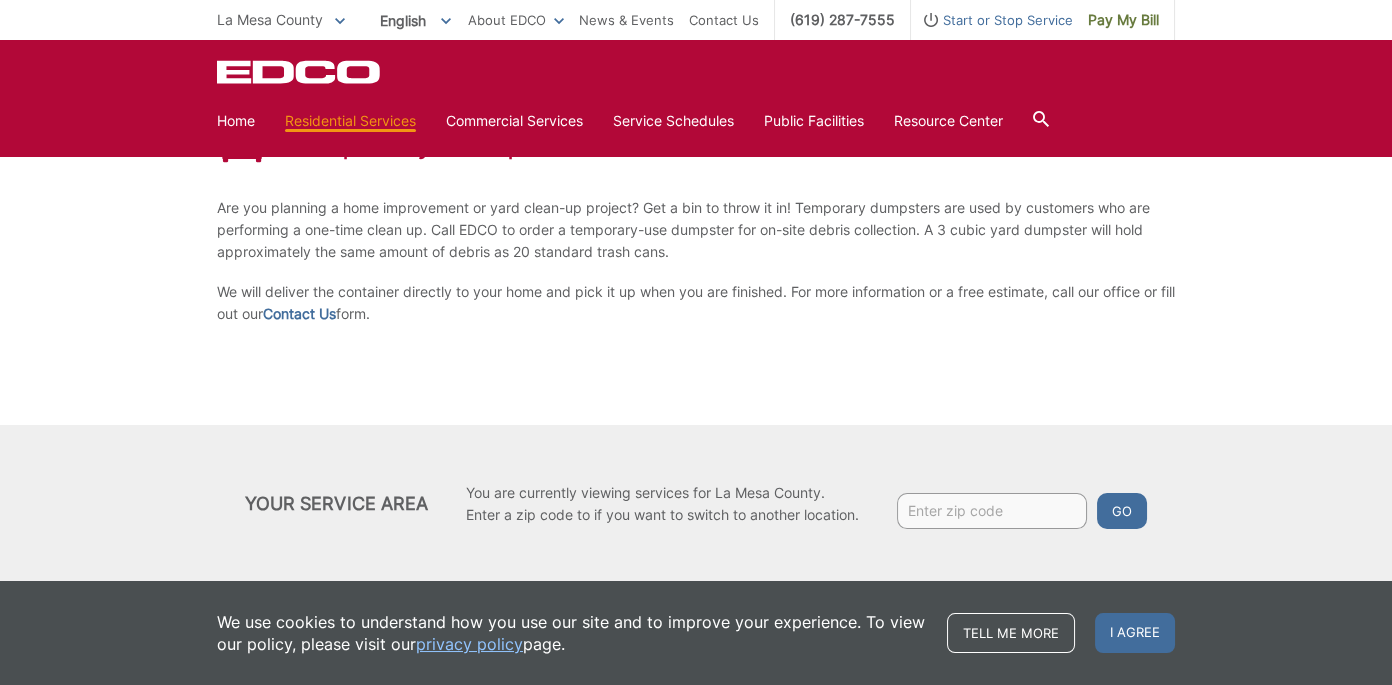 click at bounding box center (992, 511) 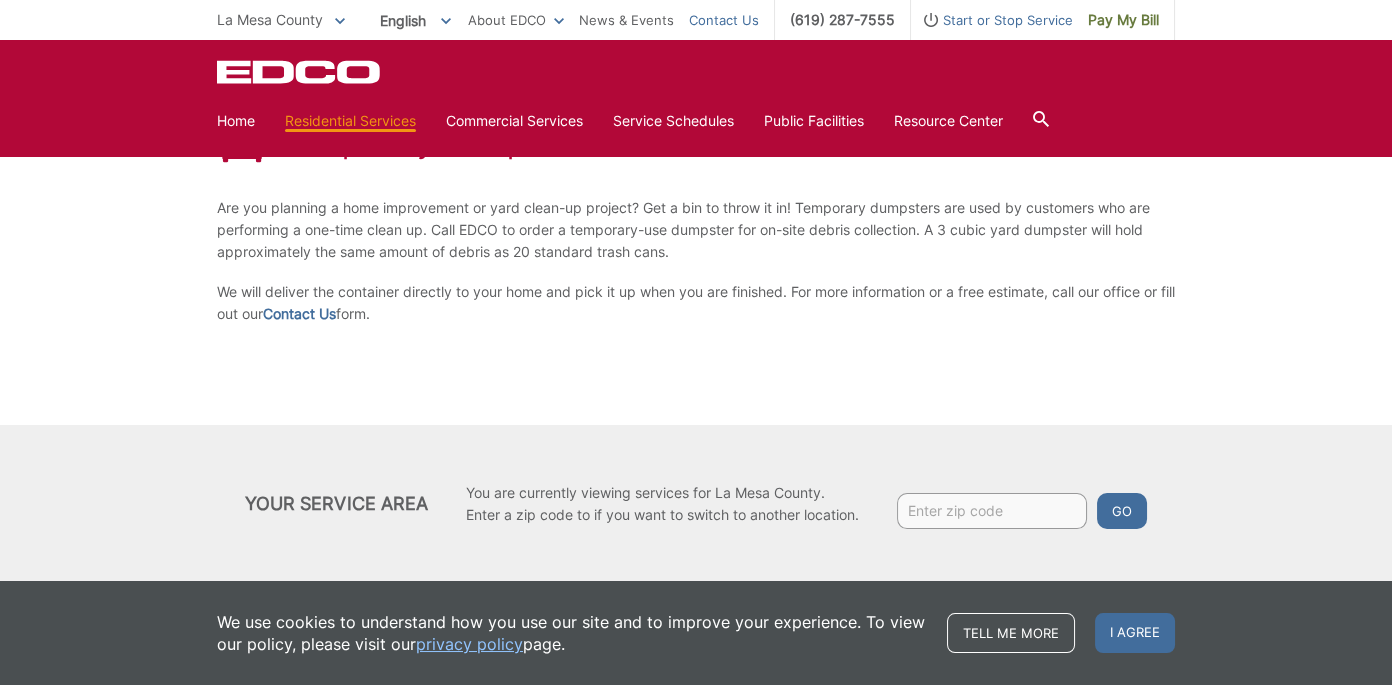 click on "Contact Us" at bounding box center [724, 20] 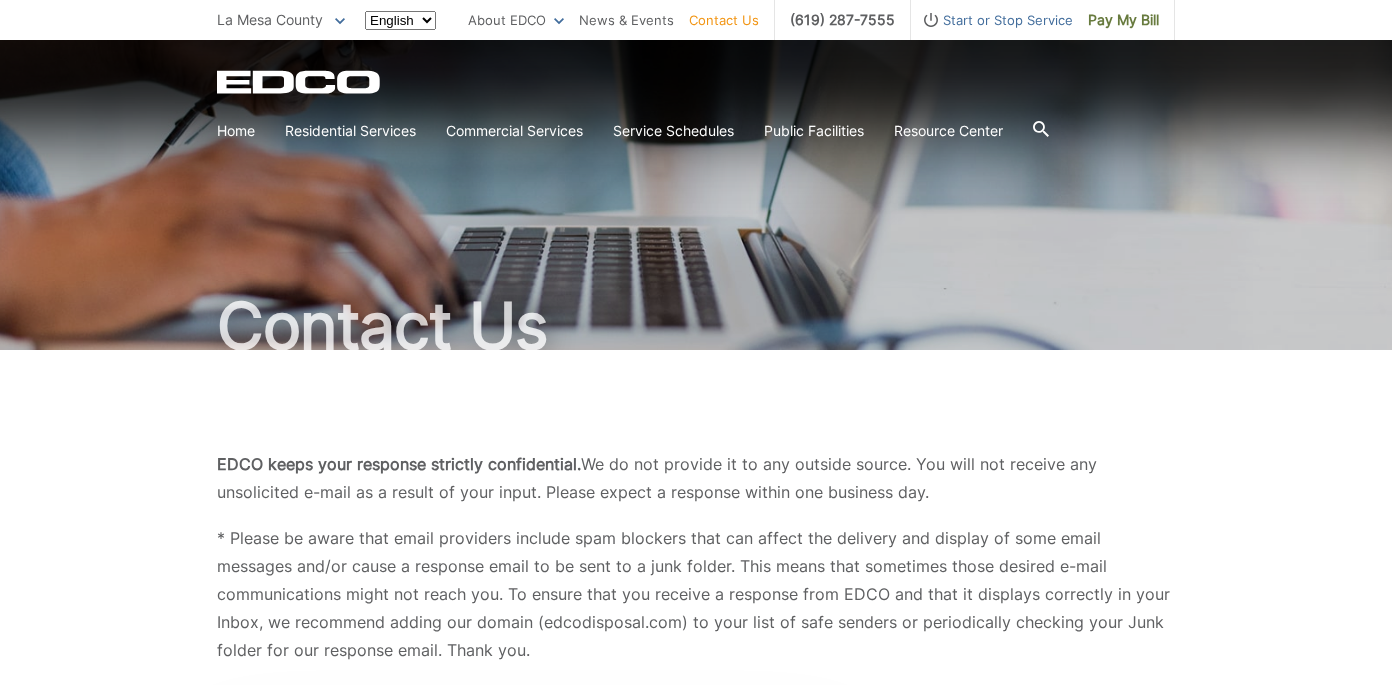 scroll, scrollTop: 0, scrollLeft: 0, axis: both 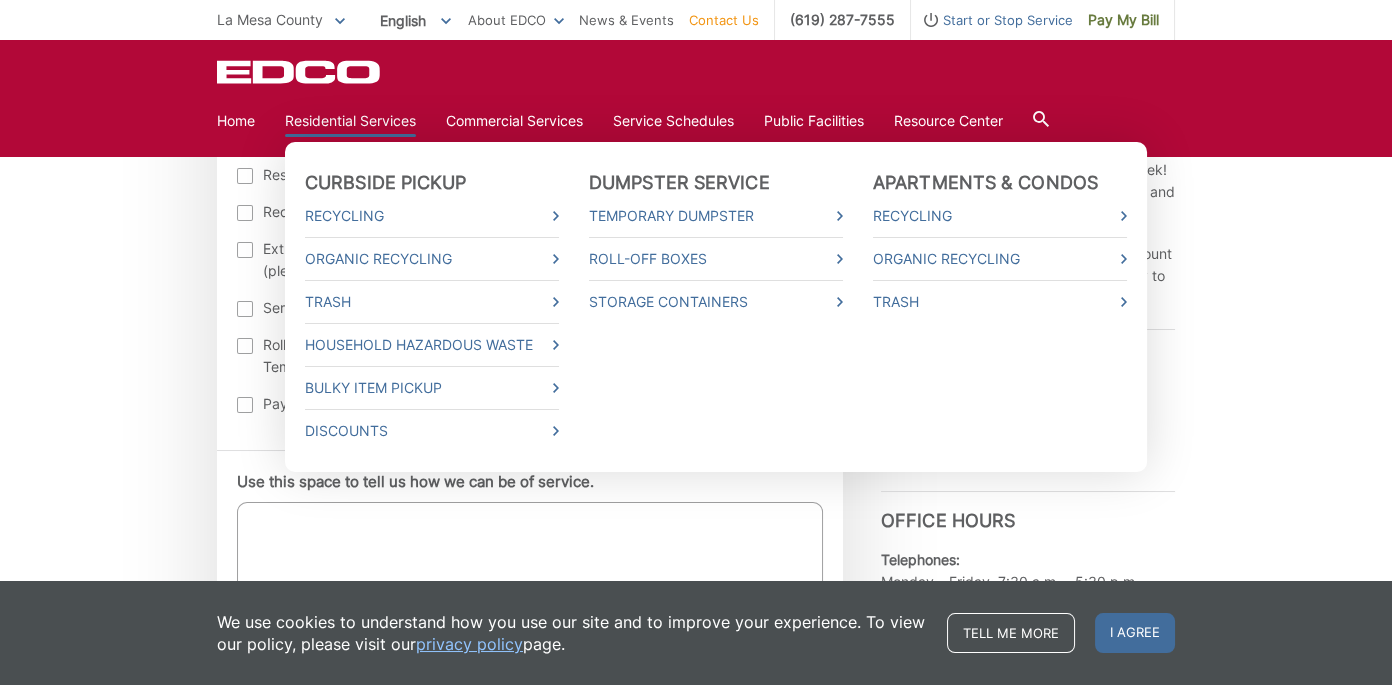 click on "Residential Services" at bounding box center [350, 121] 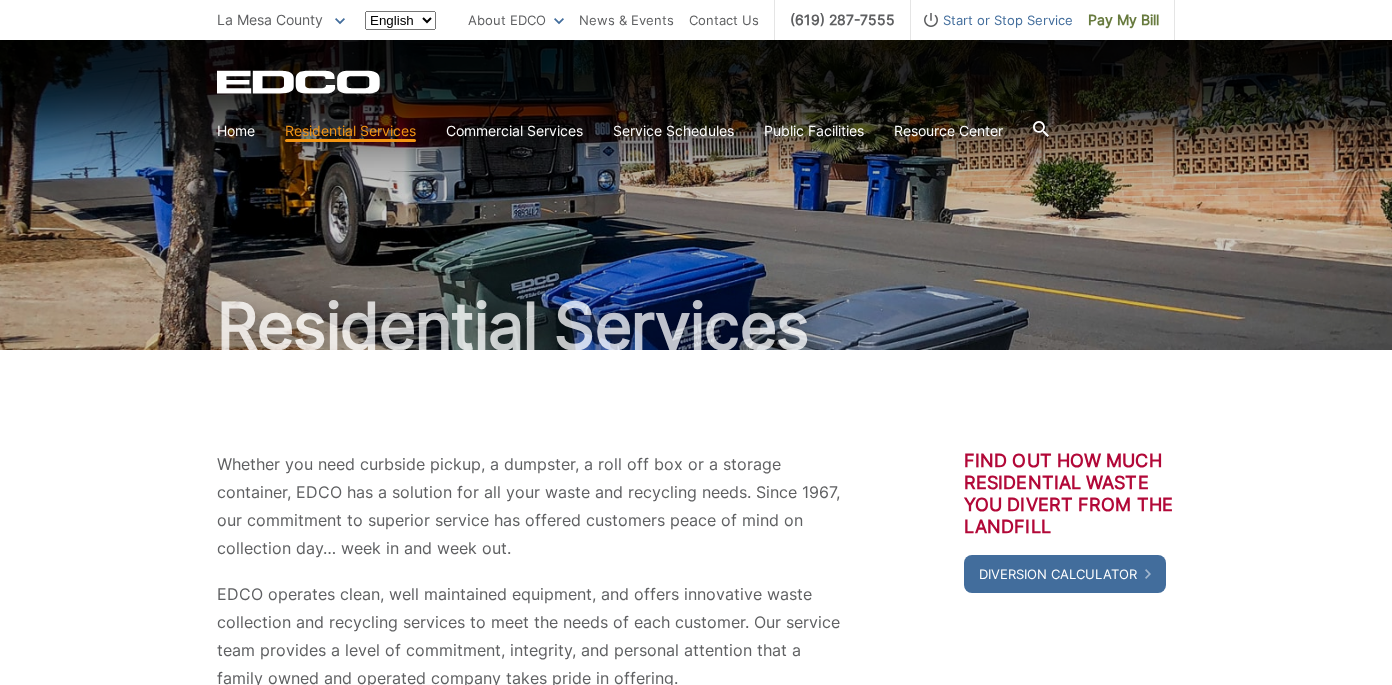 scroll, scrollTop: 0, scrollLeft: 0, axis: both 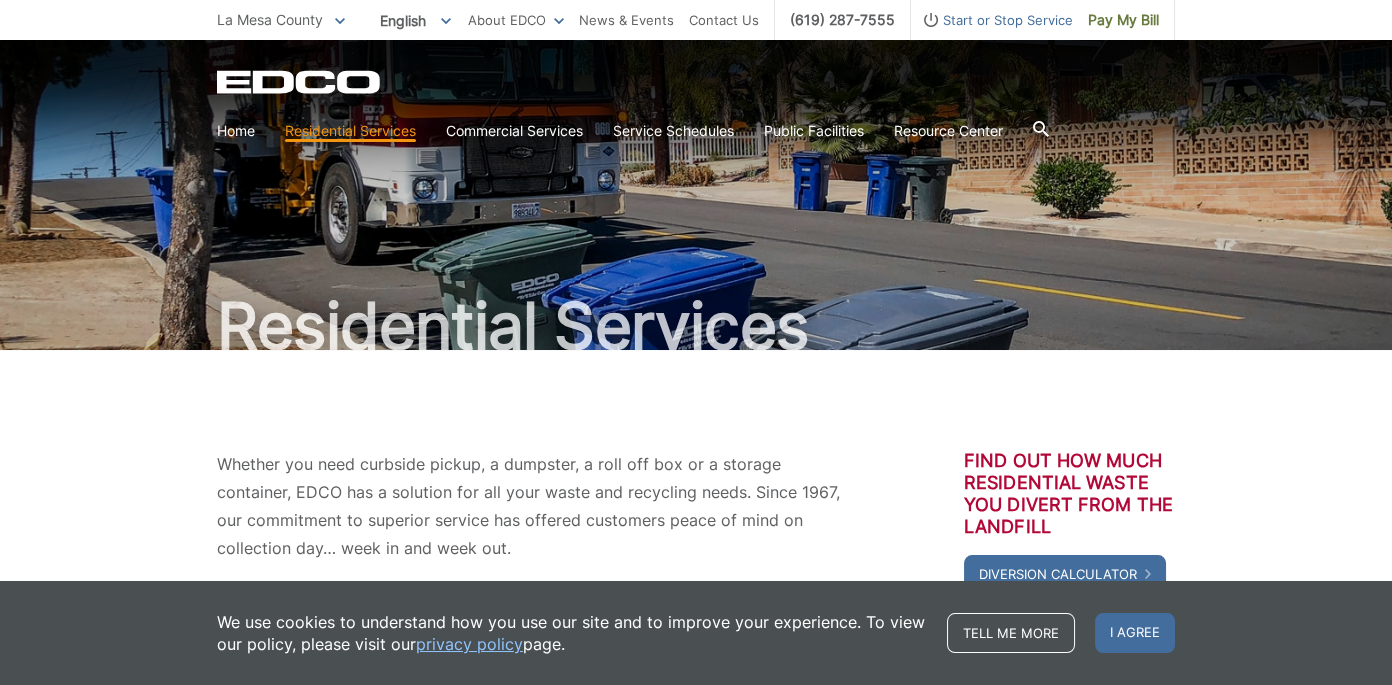 drag, startPoint x: 1399, startPoint y: 201, endPoint x: 1367, endPoint y: 146, distance: 63.631752 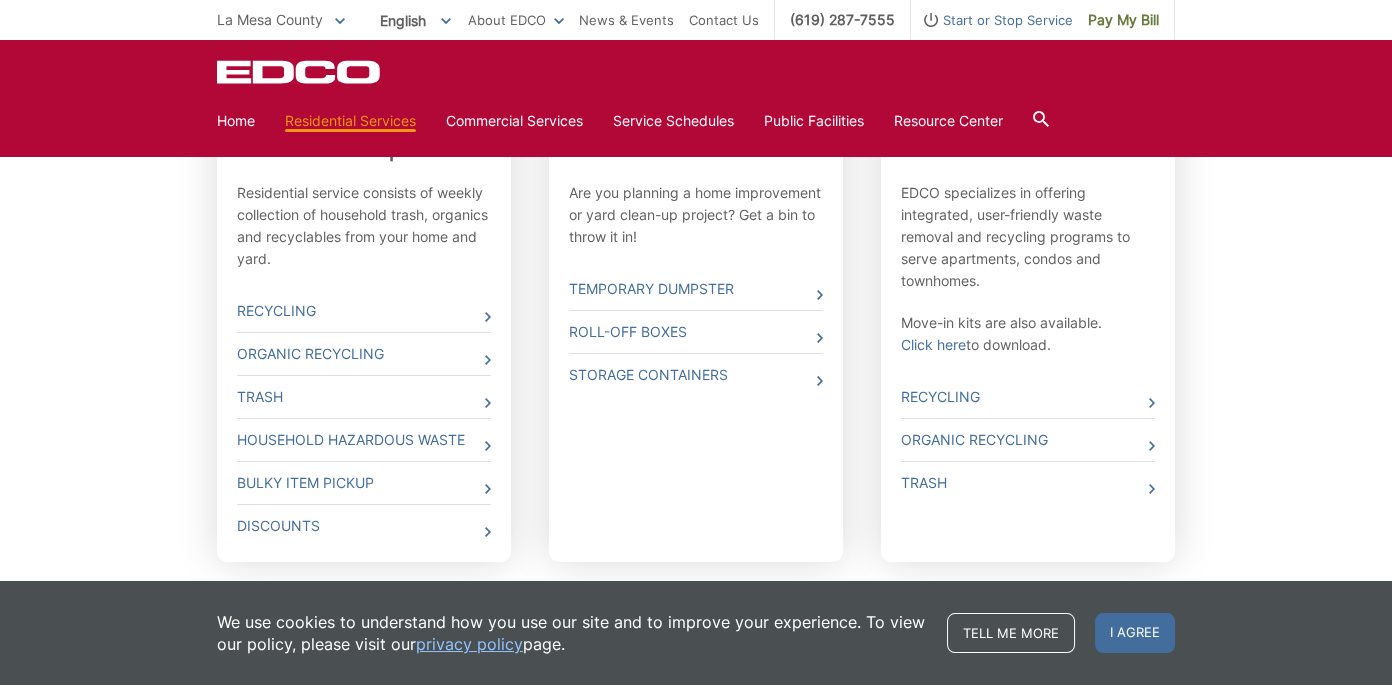 scroll, scrollTop: 722, scrollLeft: 0, axis: vertical 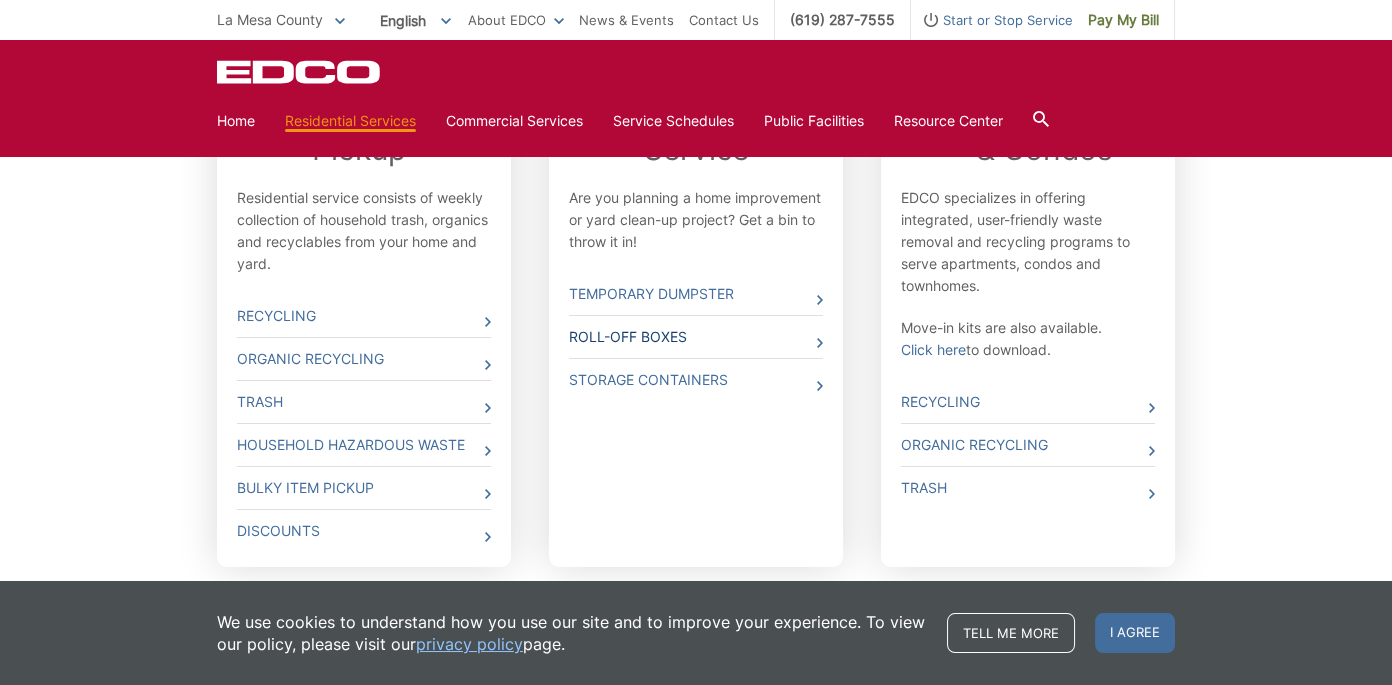 click 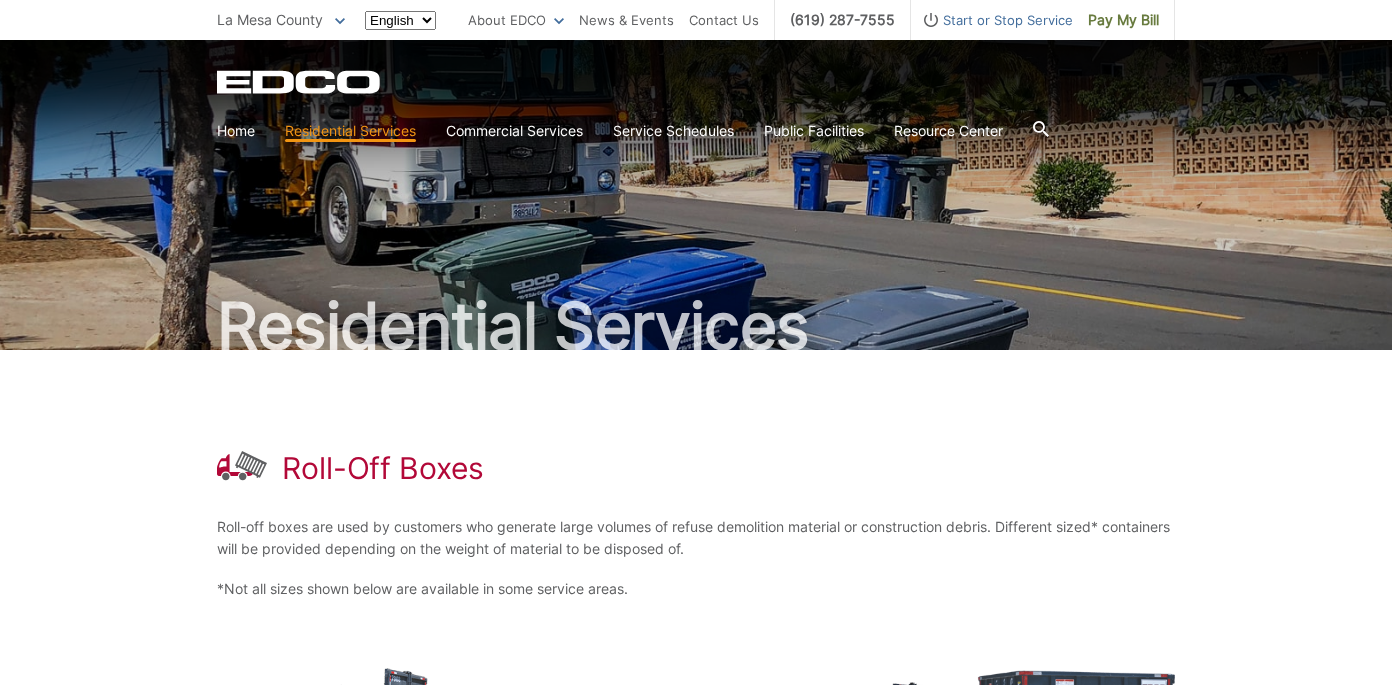 scroll, scrollTop: 0, scrollLeft: 0, axis: both 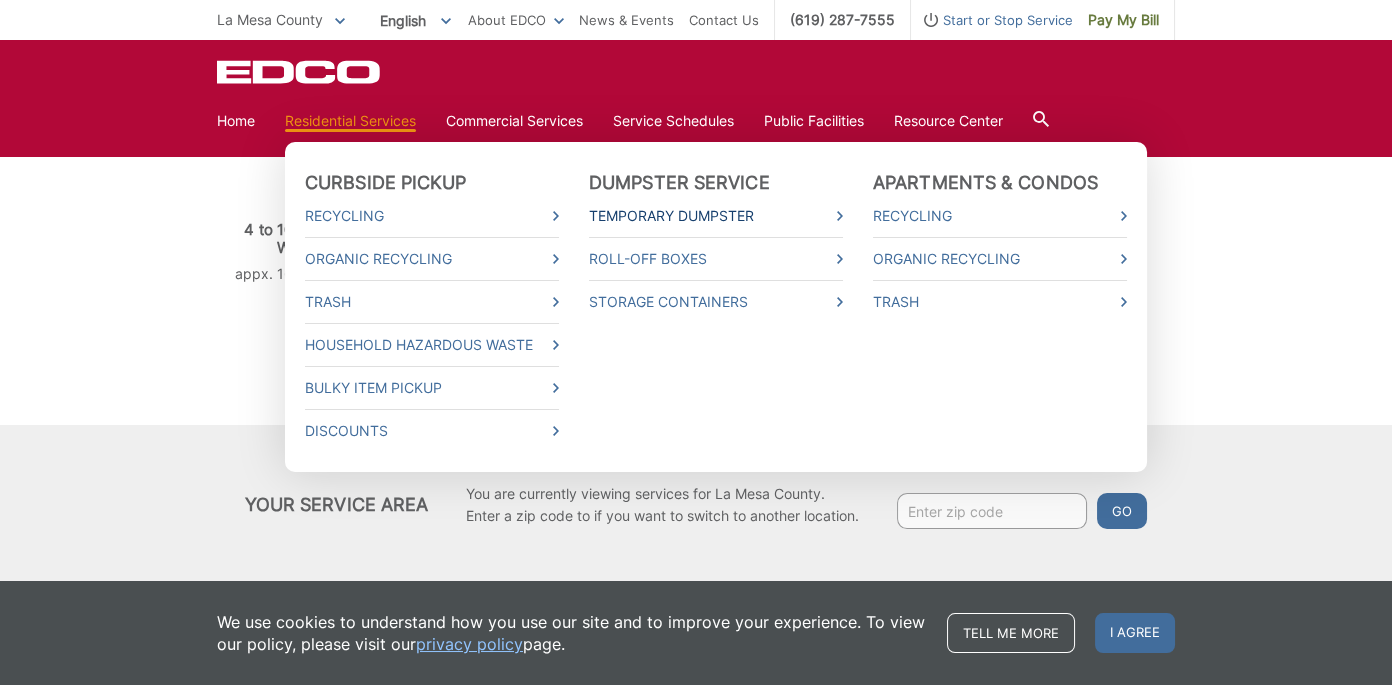 click 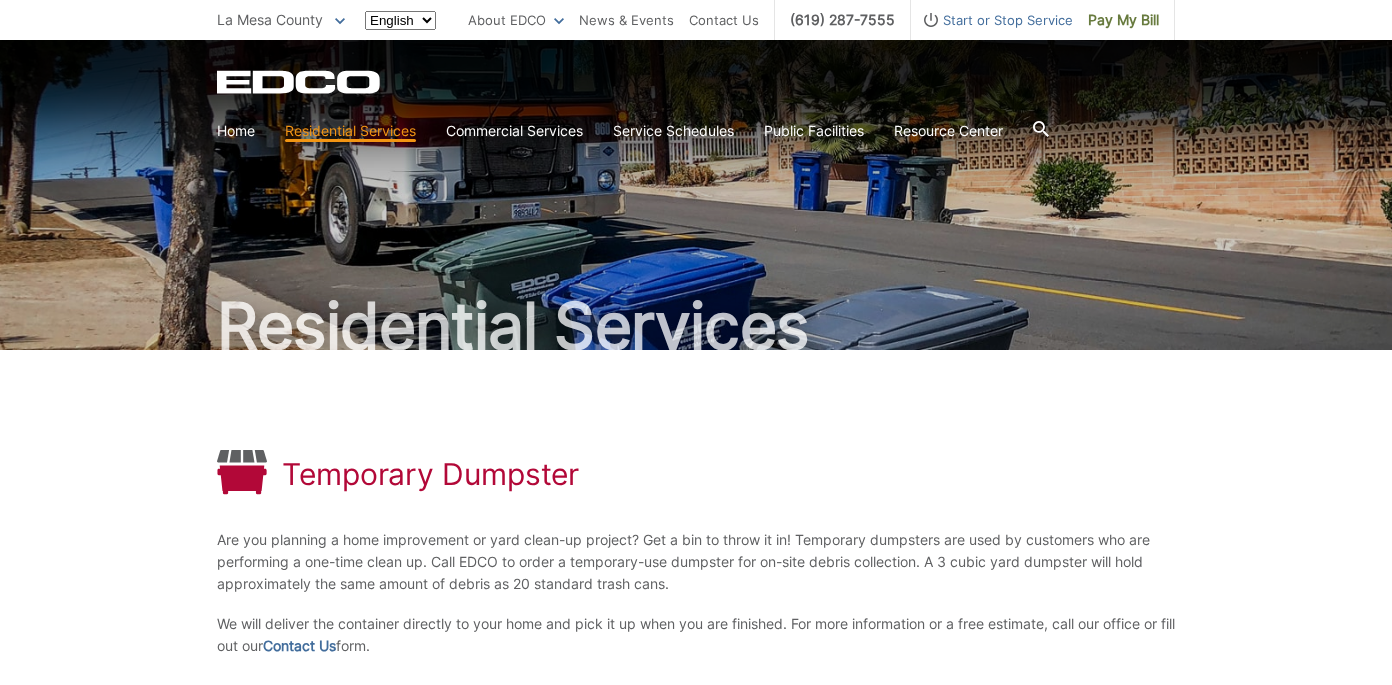 scroll, scrollTop: 0, scrollLeft: 0, axis: both 